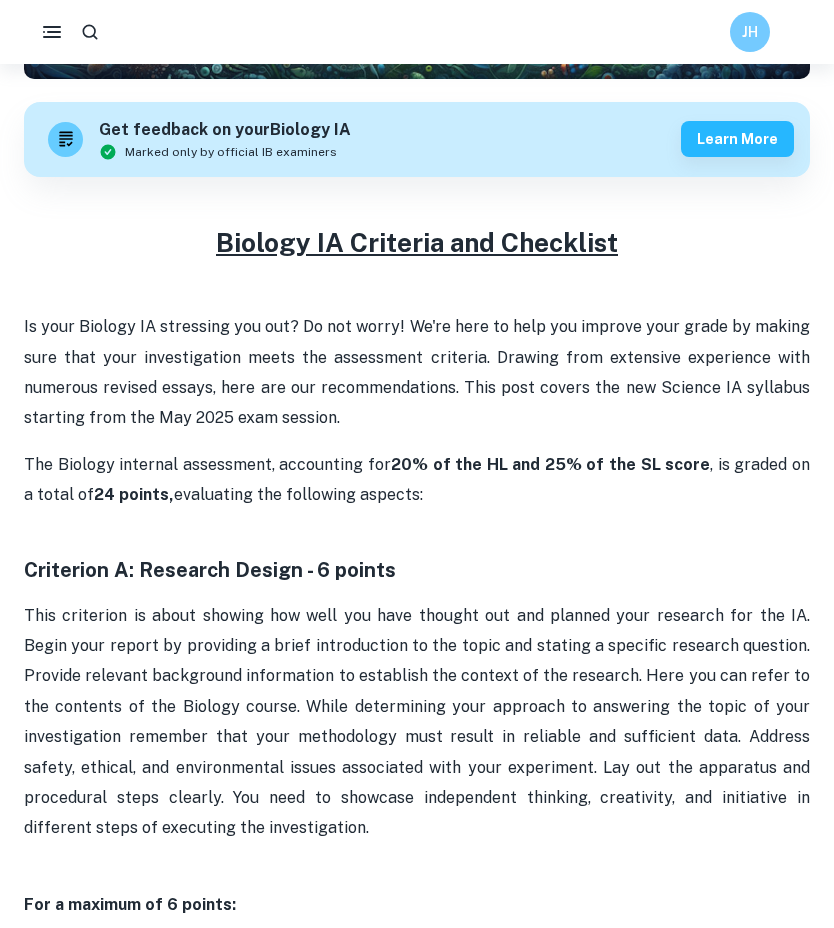 scroll, scrollTop: 0, scrollLeft: 0, axis: both 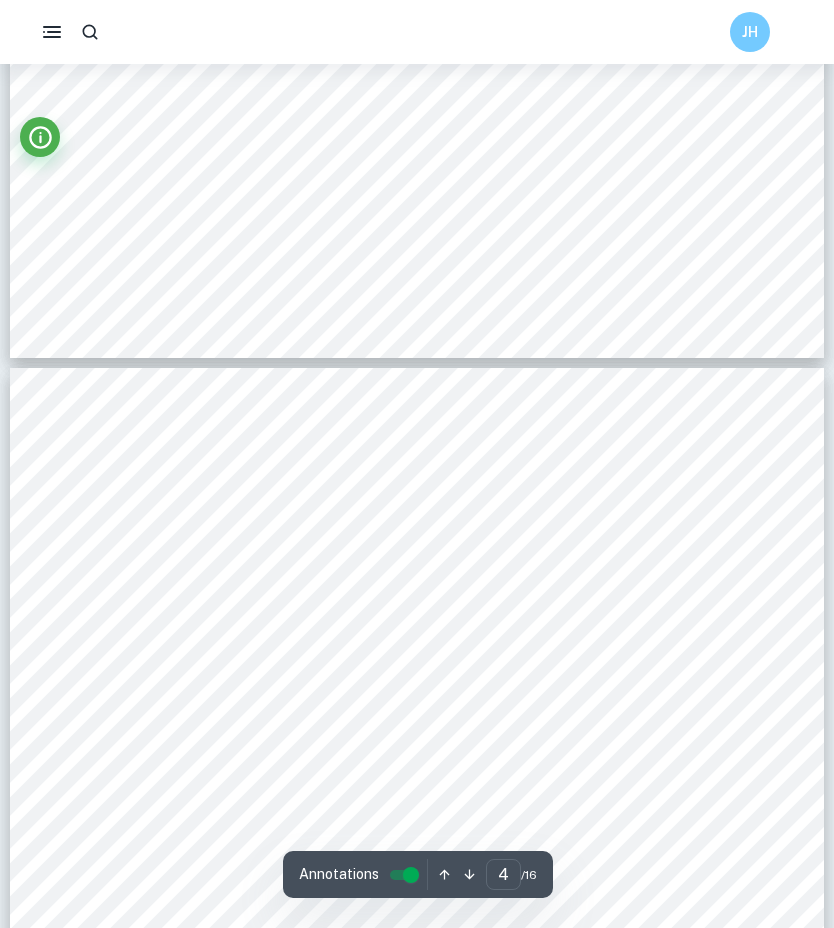 type on "3" 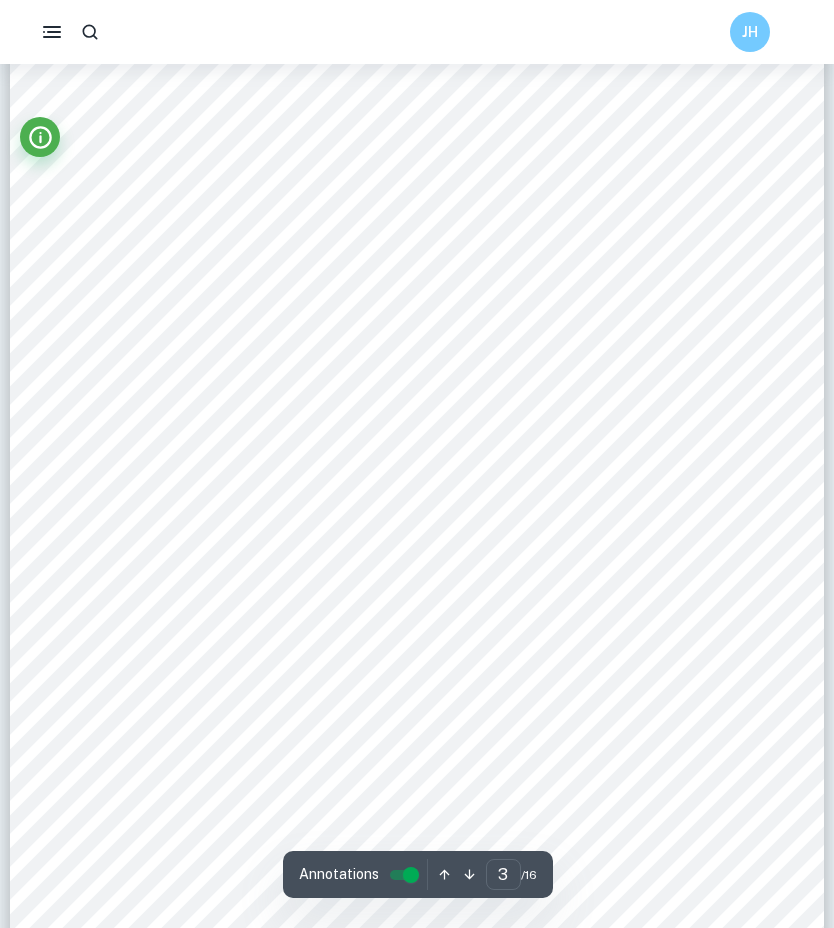 scroll, scrollTop: 2629, scrollLeft: 0, axis: vertical 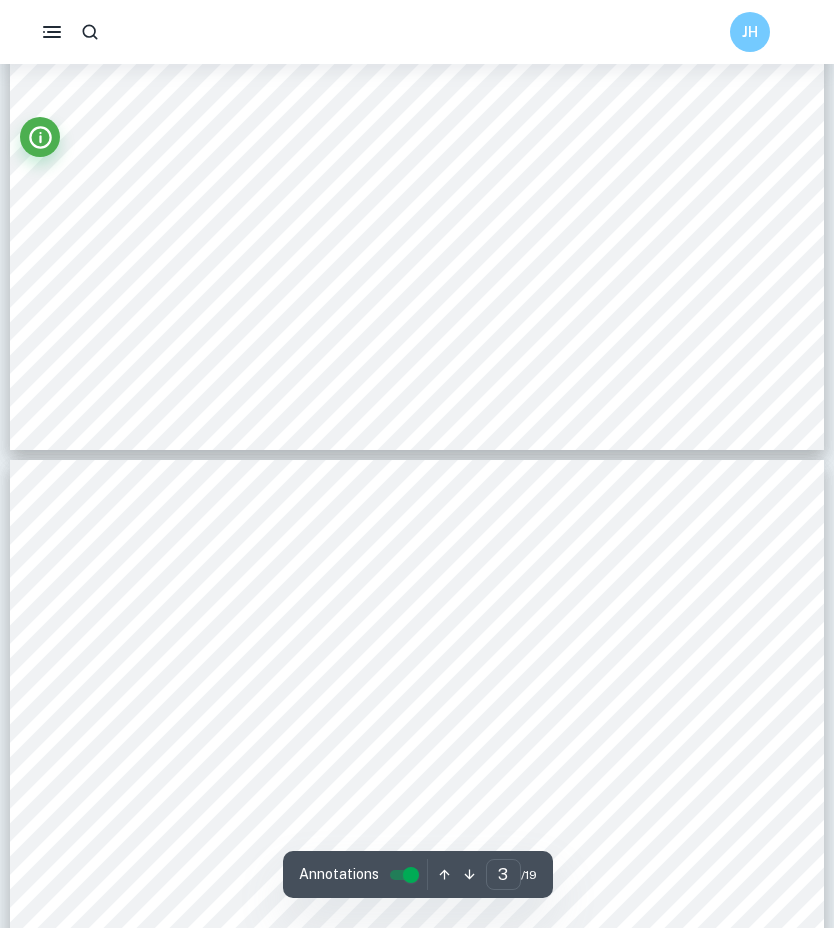 type on "4" 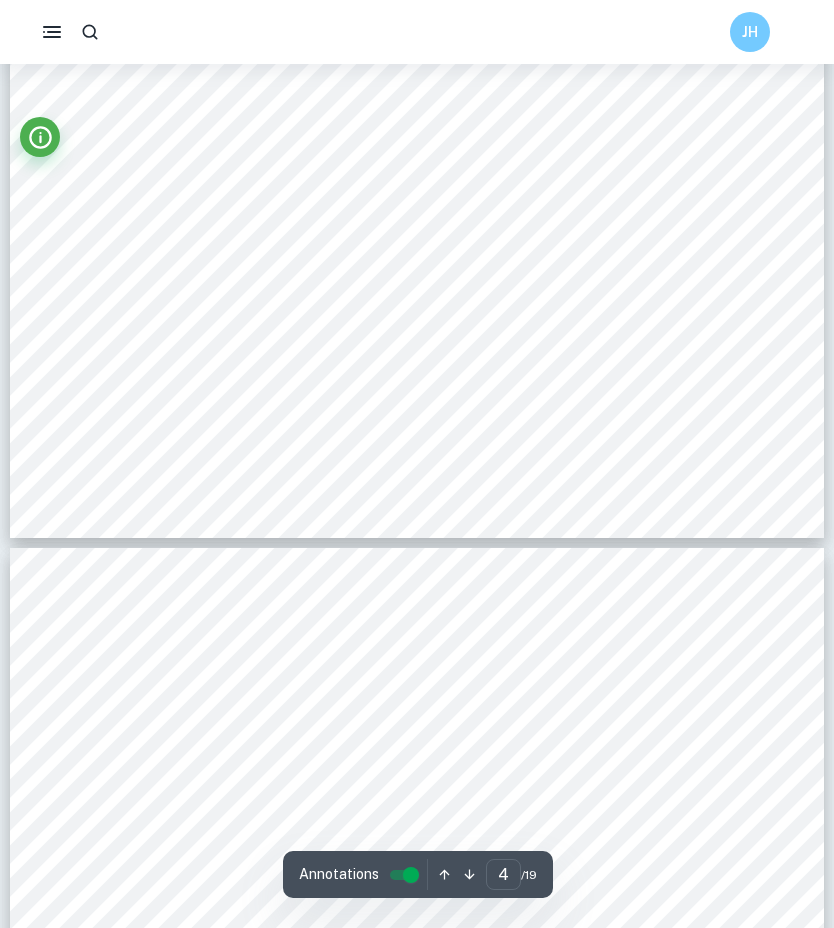 scroll, scrollTop: 4464, scrollLeft: 0, axis: vertical 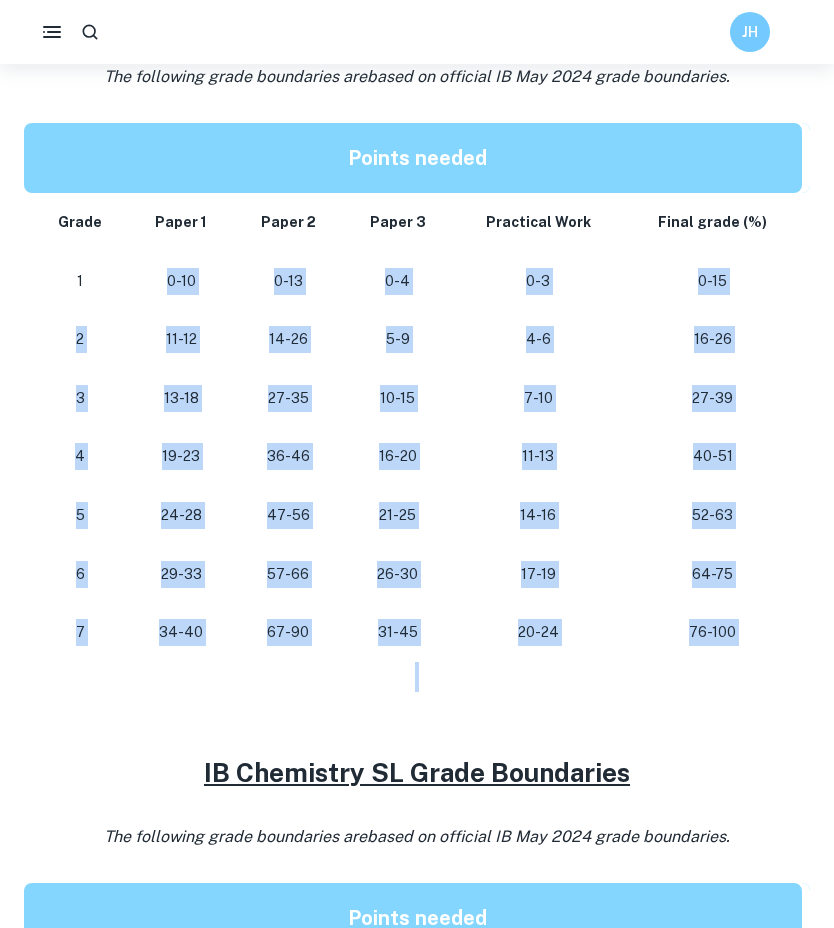 drag, startPoint x: 139, startPoint y: 264, endPoint x: 720, endPoint y: 674, distance: 711.09845 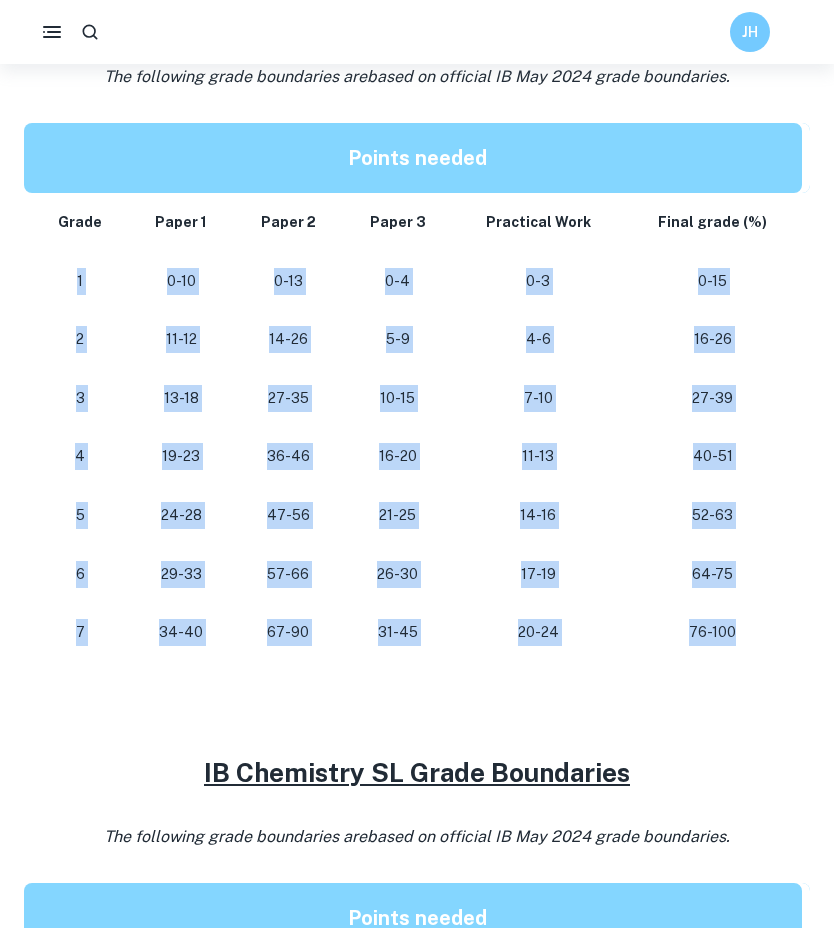 drag, startPoint x: 751, startPoint y: 634, endPoint x: 67, endPoint y: 277, distance: 771.5601 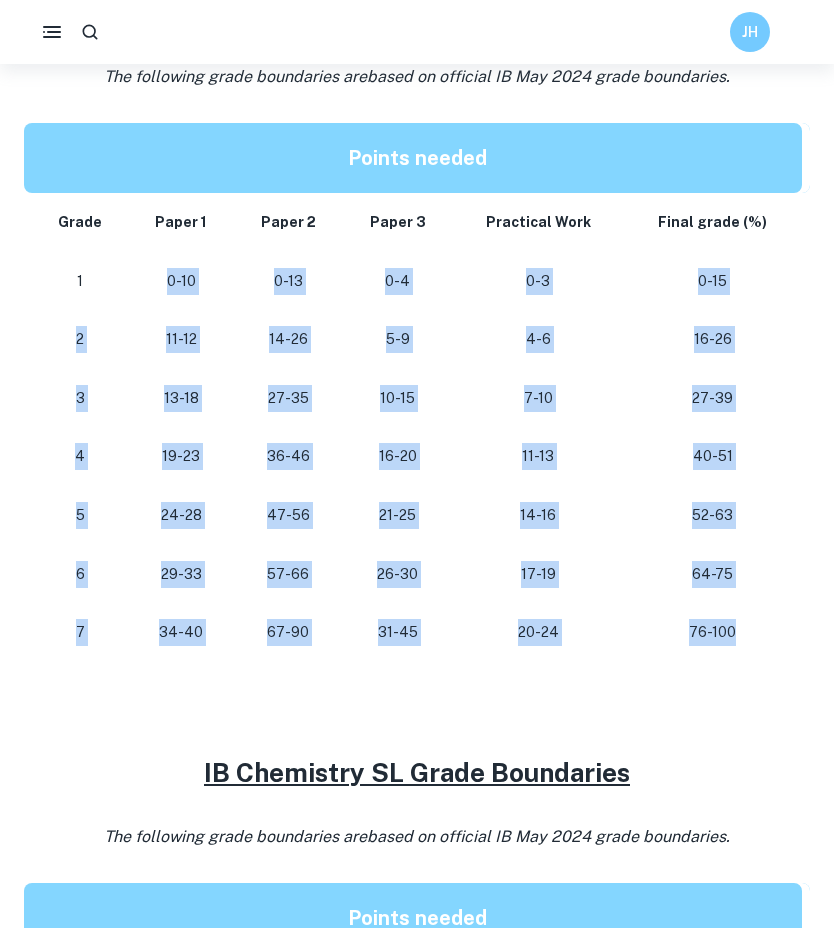 drag, startPoint x: 117, startPoint y: 272, endPoint x: 725, endPoint y: 651, distance: 716.45306 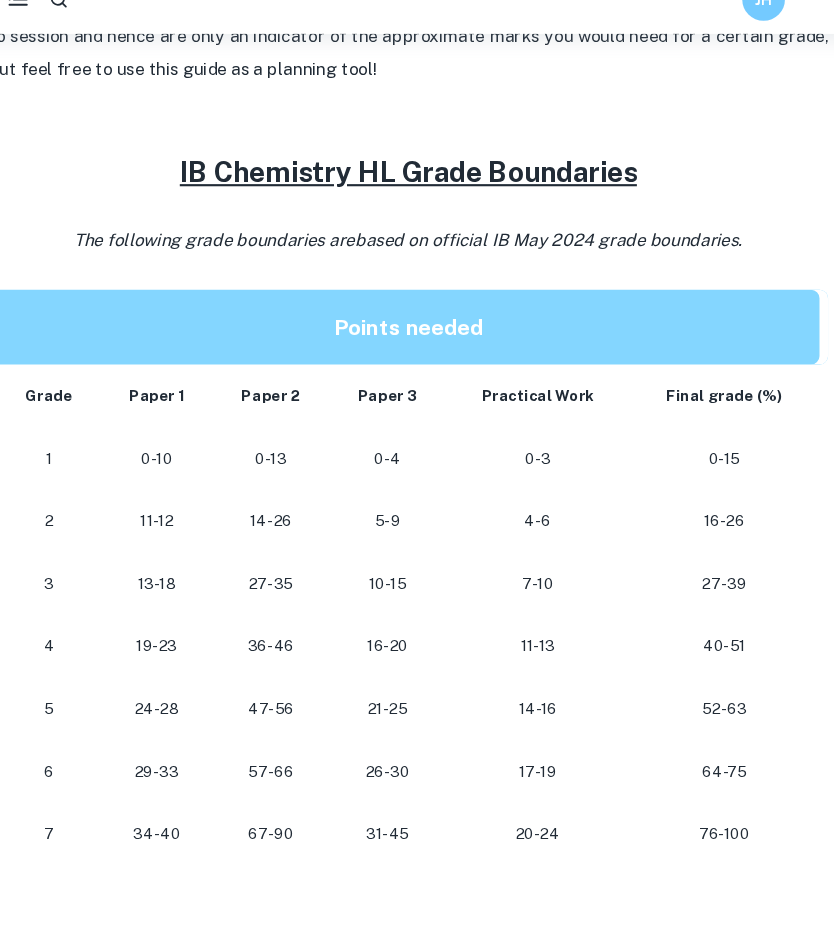 scroll, scrollTop: 878, scrollLeft: 0, axis: vertical 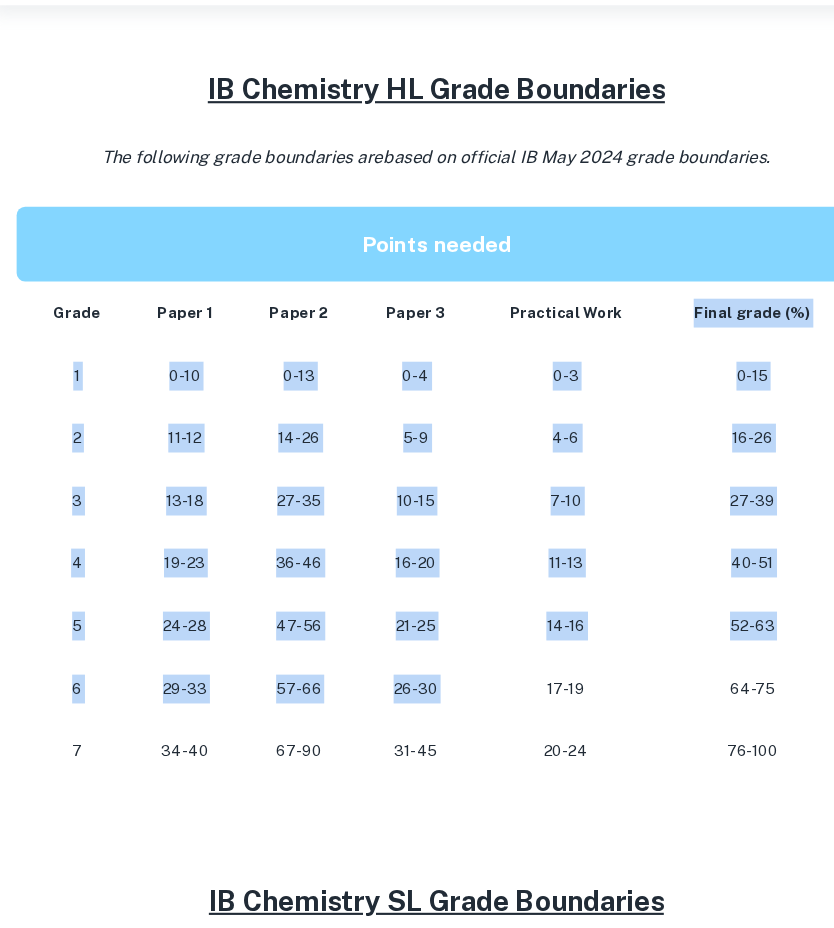 drag, startPoint x: 522, startPoint y: 365, endPoint x: 525, endPoint y: 711, distance: 346.013 